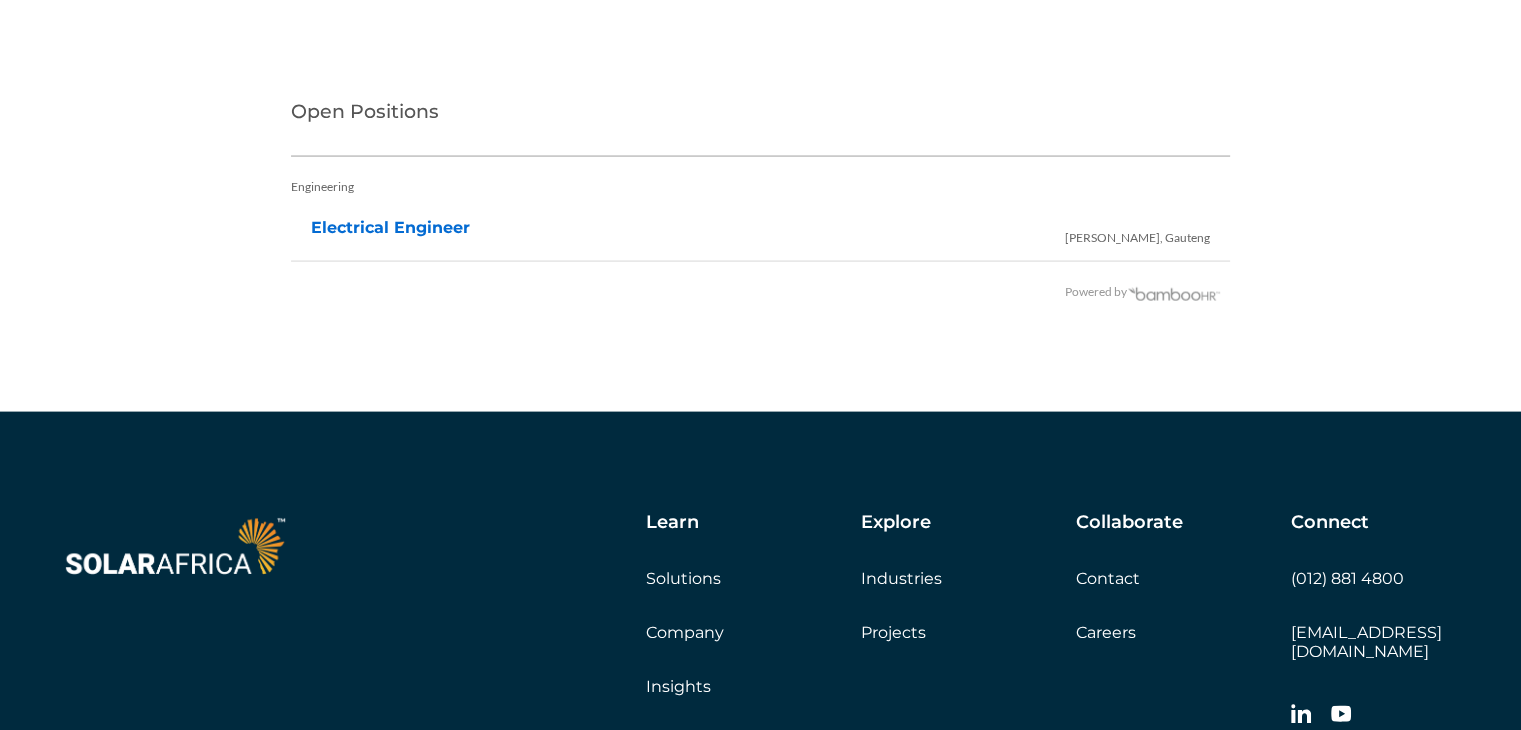 scroll, scrollTop: 4088, scrollLeft: 0, axis: vertical 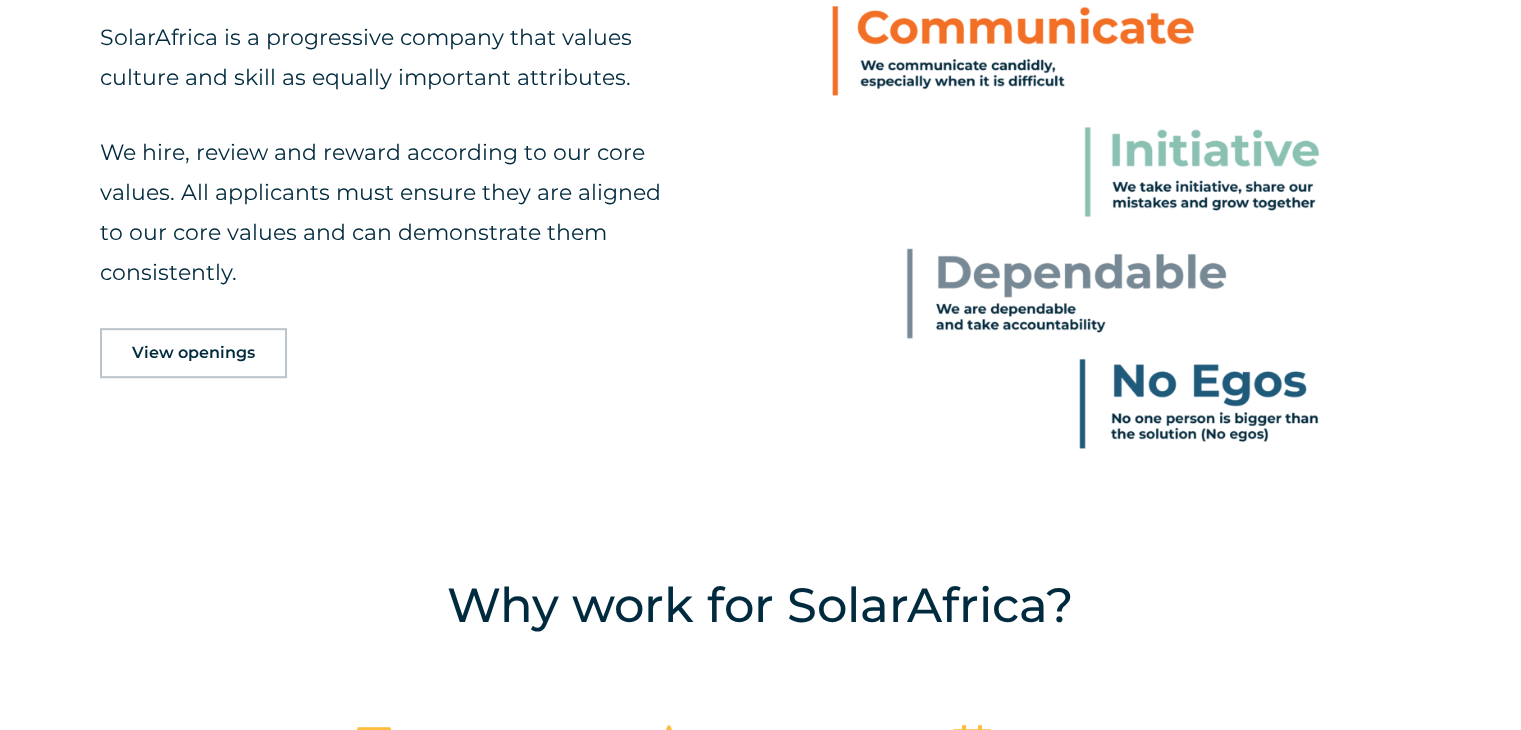 click on "View openings" at bounding box center [193, 353] 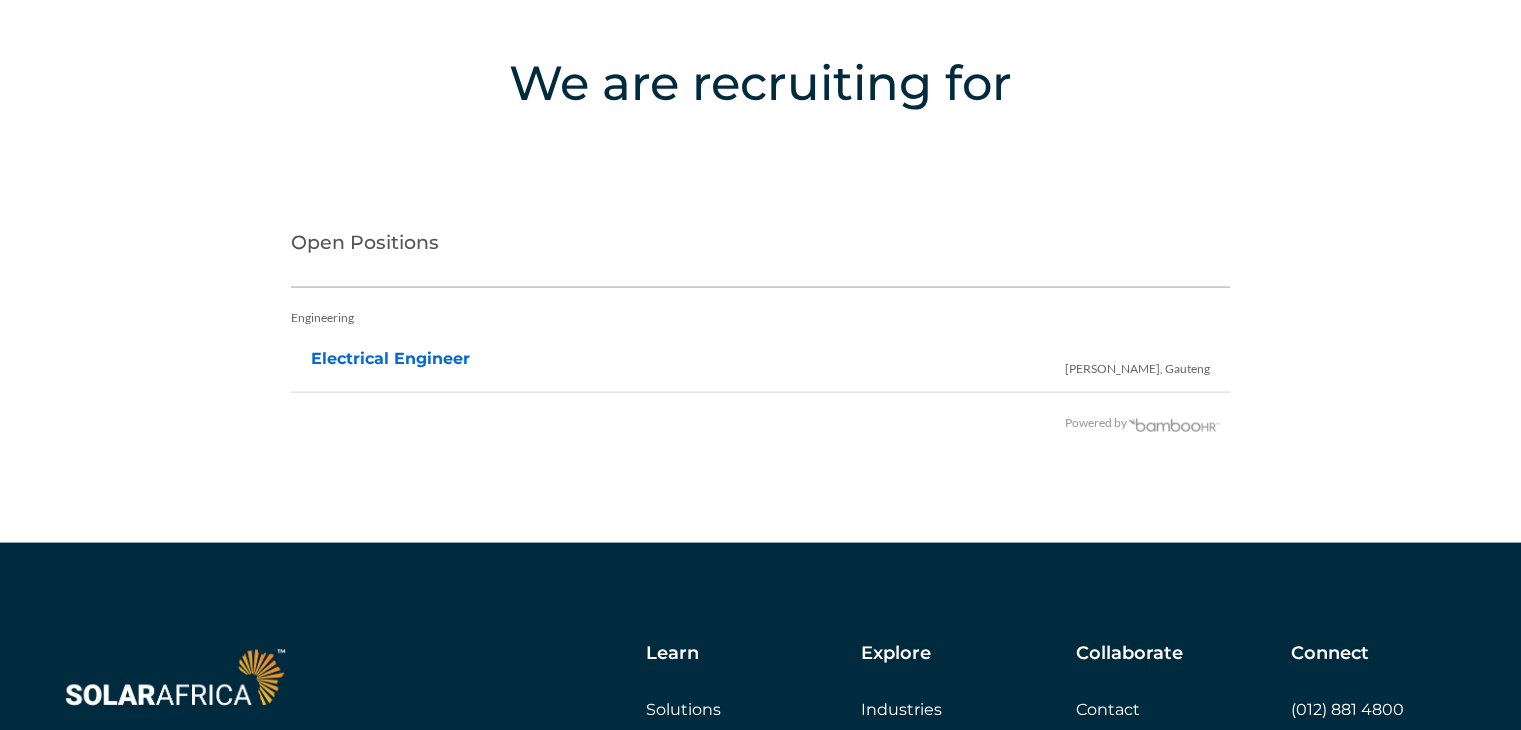 scroll, scrollTop: 3984, scrollLeft: 0, axis: vertical 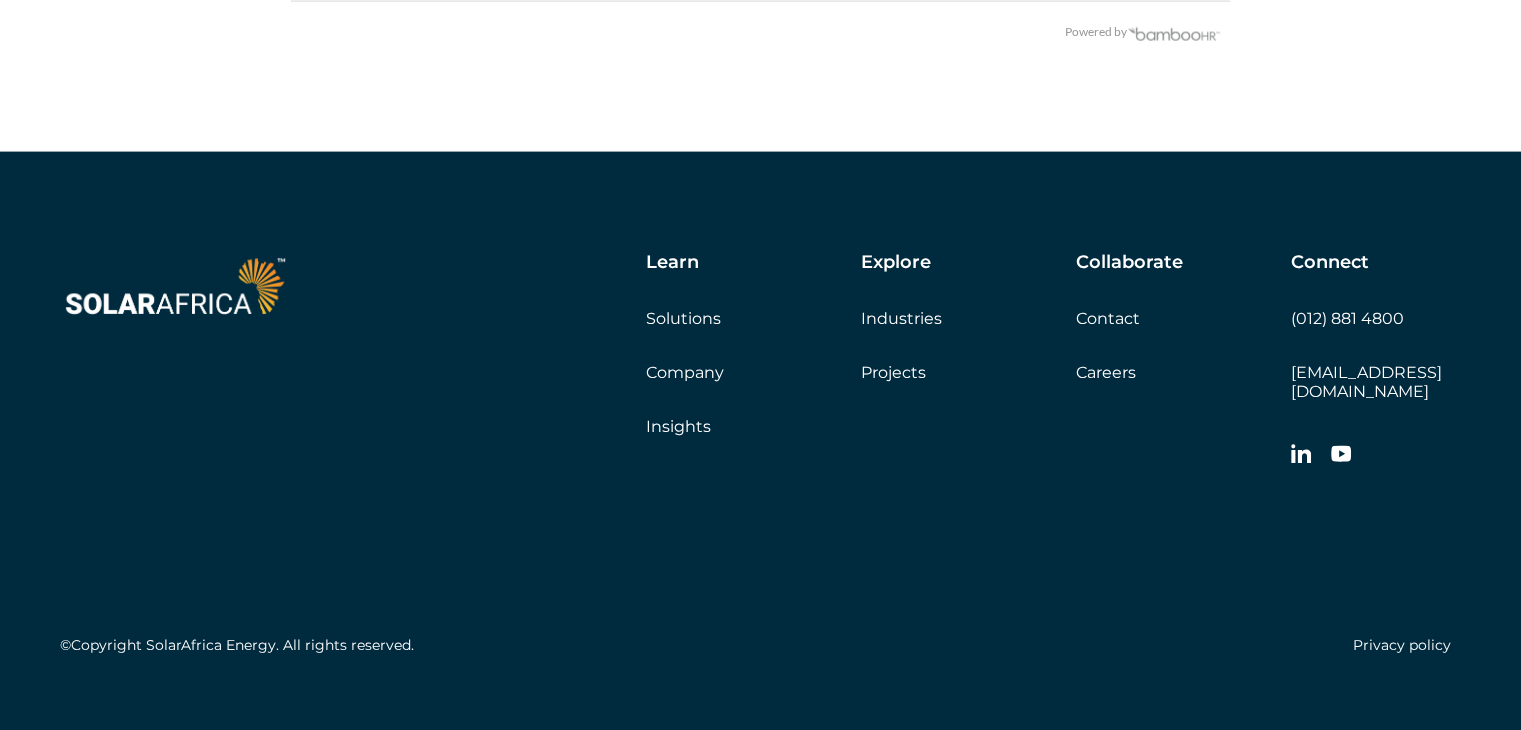 click on "Careers" at bounding box center (1106, 372) 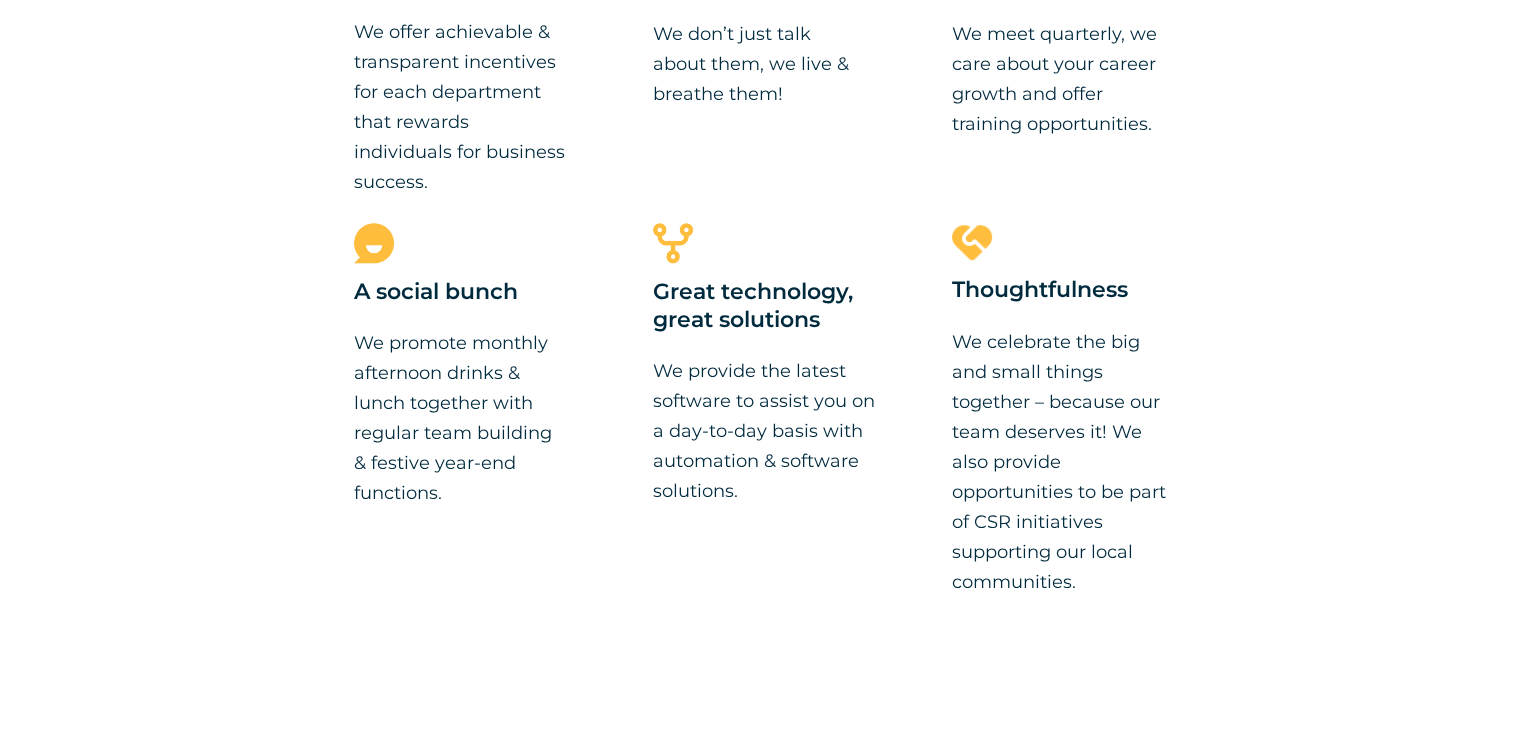 scroll, scrollTop: 2395, scrollLeft: 0, axis: vertical 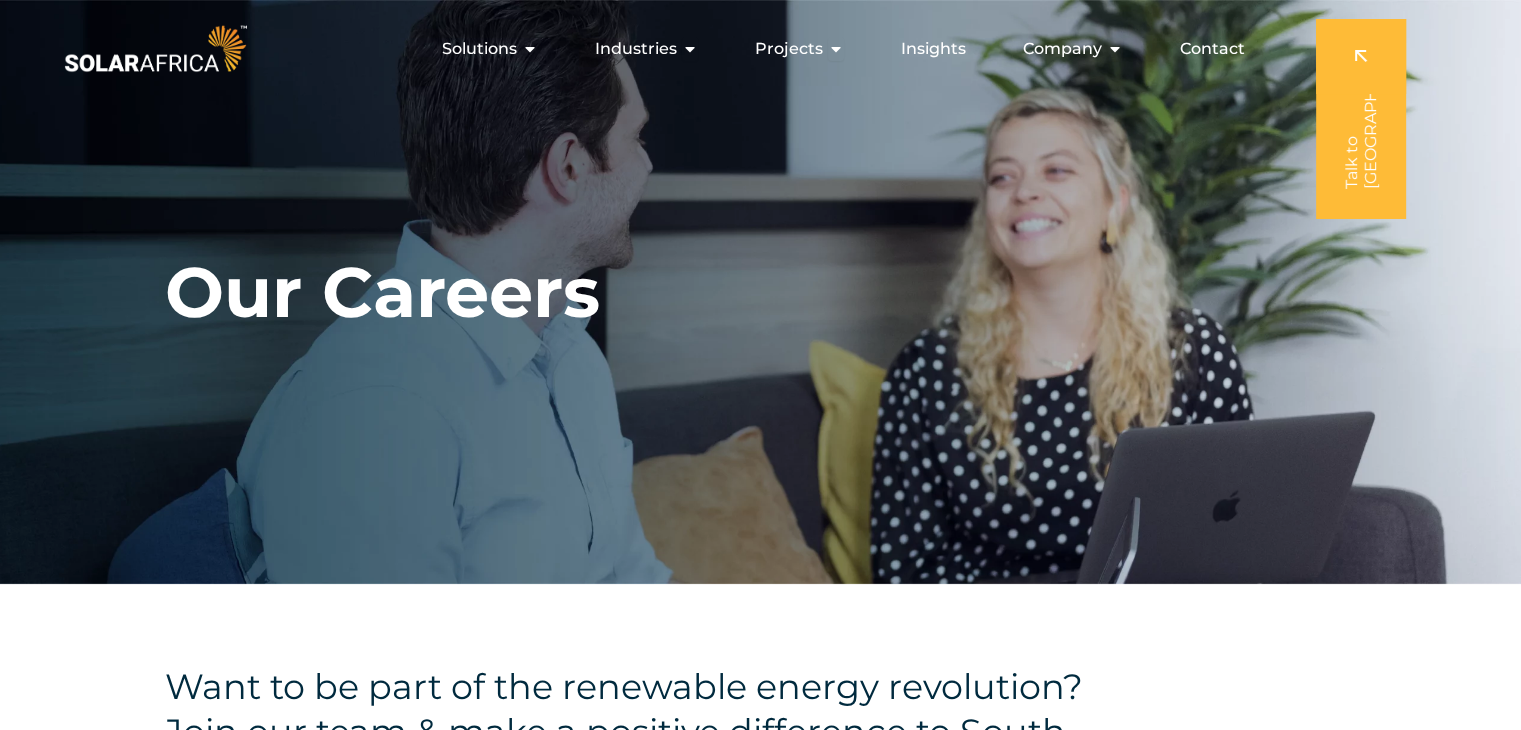 click on "Skip to content
SolarAfrica | Energy solutions for businesses
Solutions
Close Solutions
Open Solutions
Pick your solution
Solar Energy
Wheeling
Battery Storage
Energy Trading" at bounding box center [760, 2555] 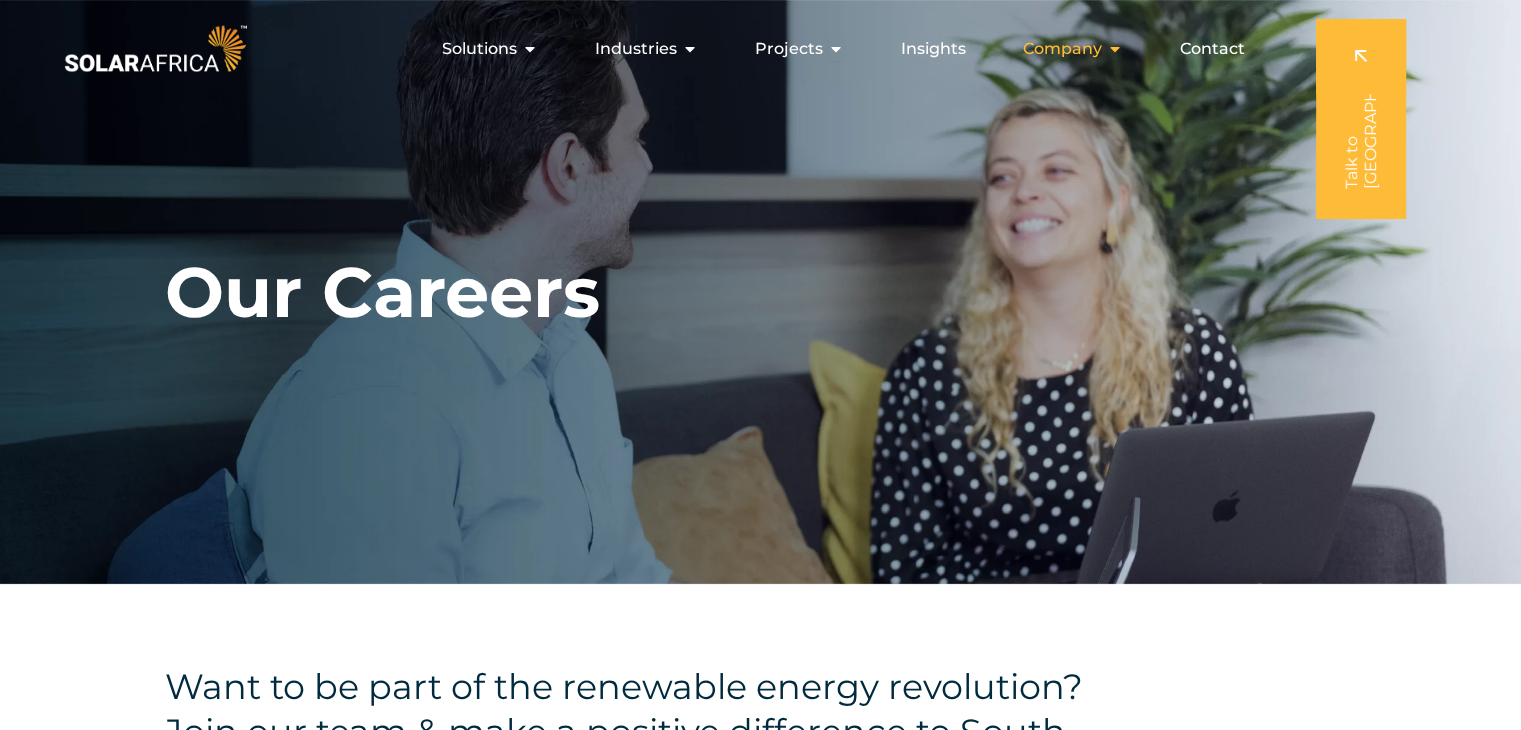 click at bounding box center (1115, 49) 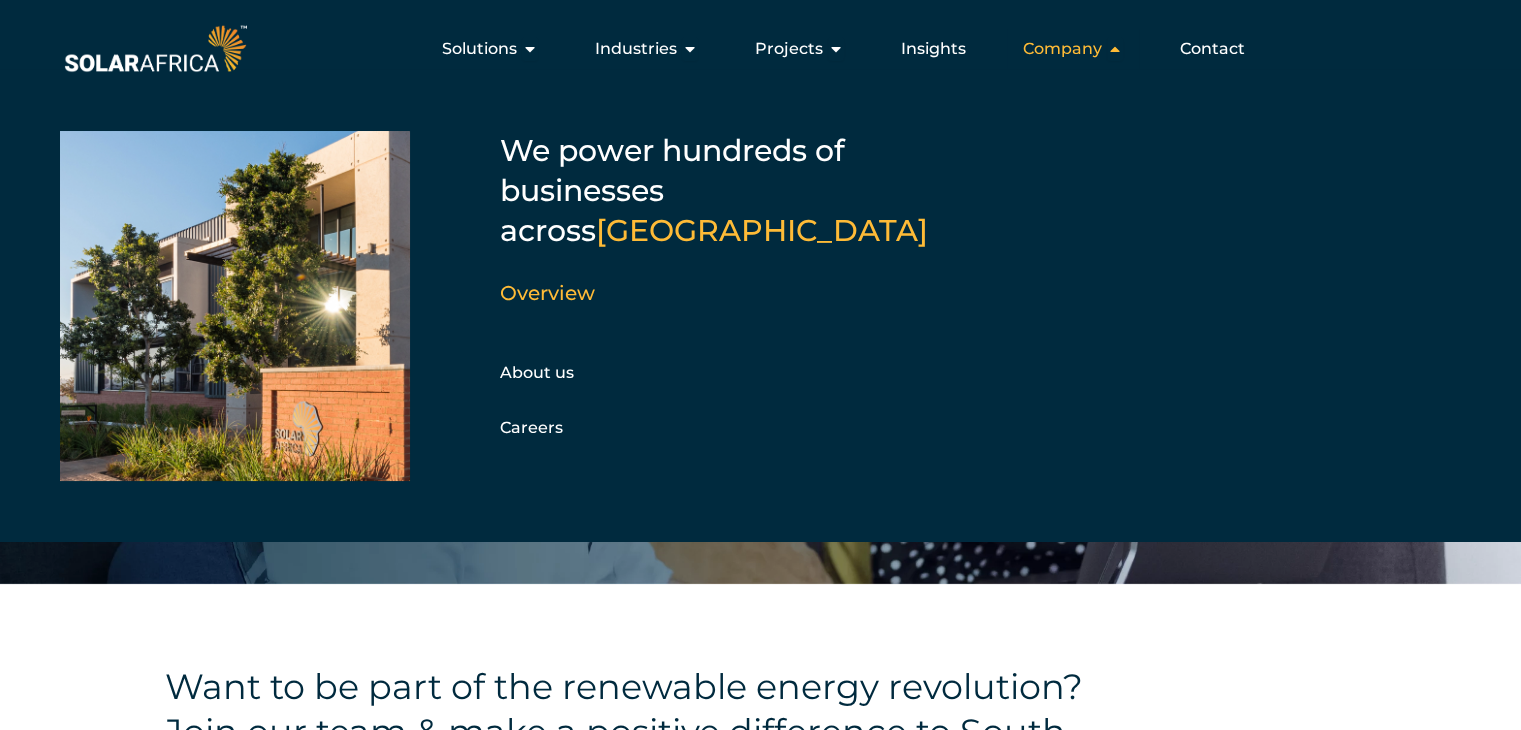 click at bounding box center [1115, 49] 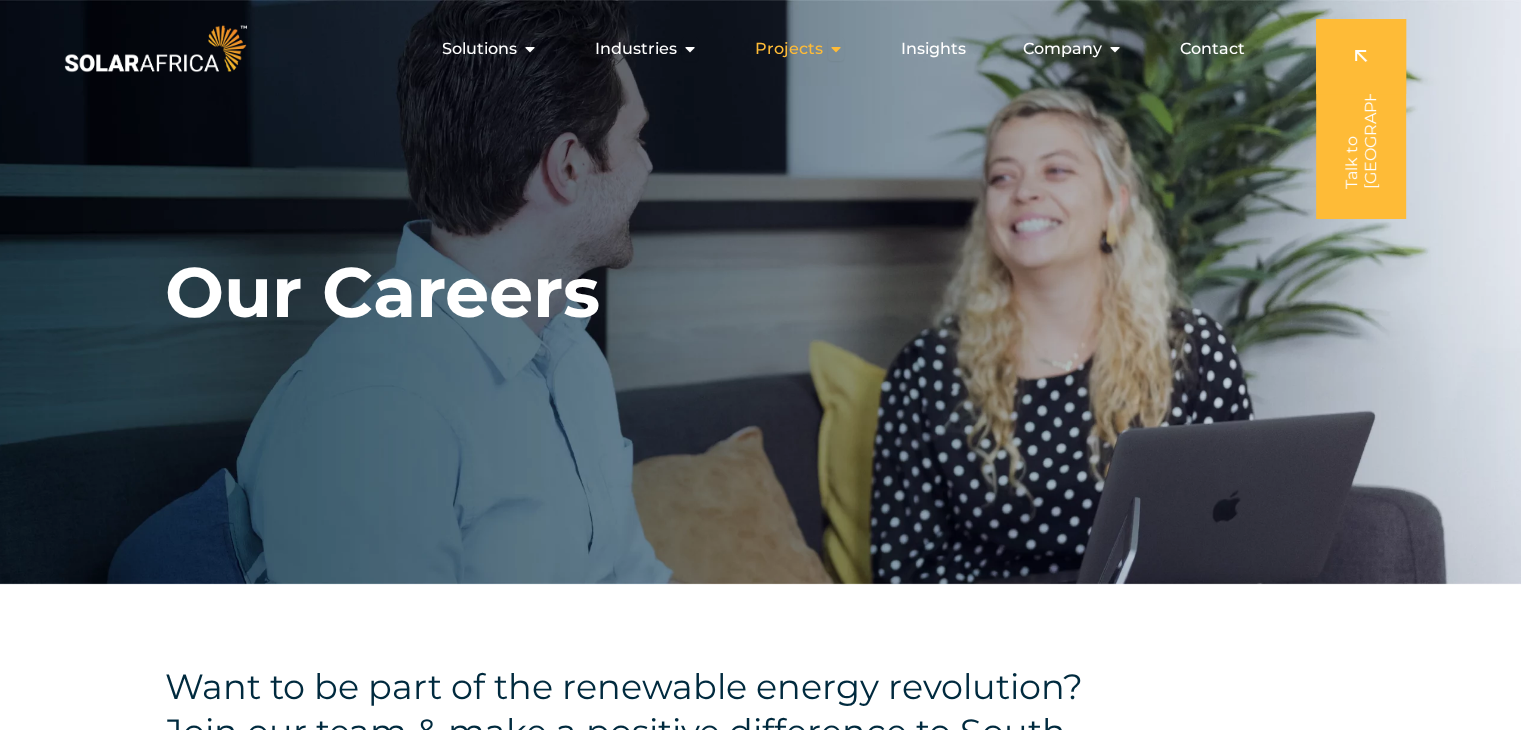 click on "Projects" at bounding box center [789, 49] 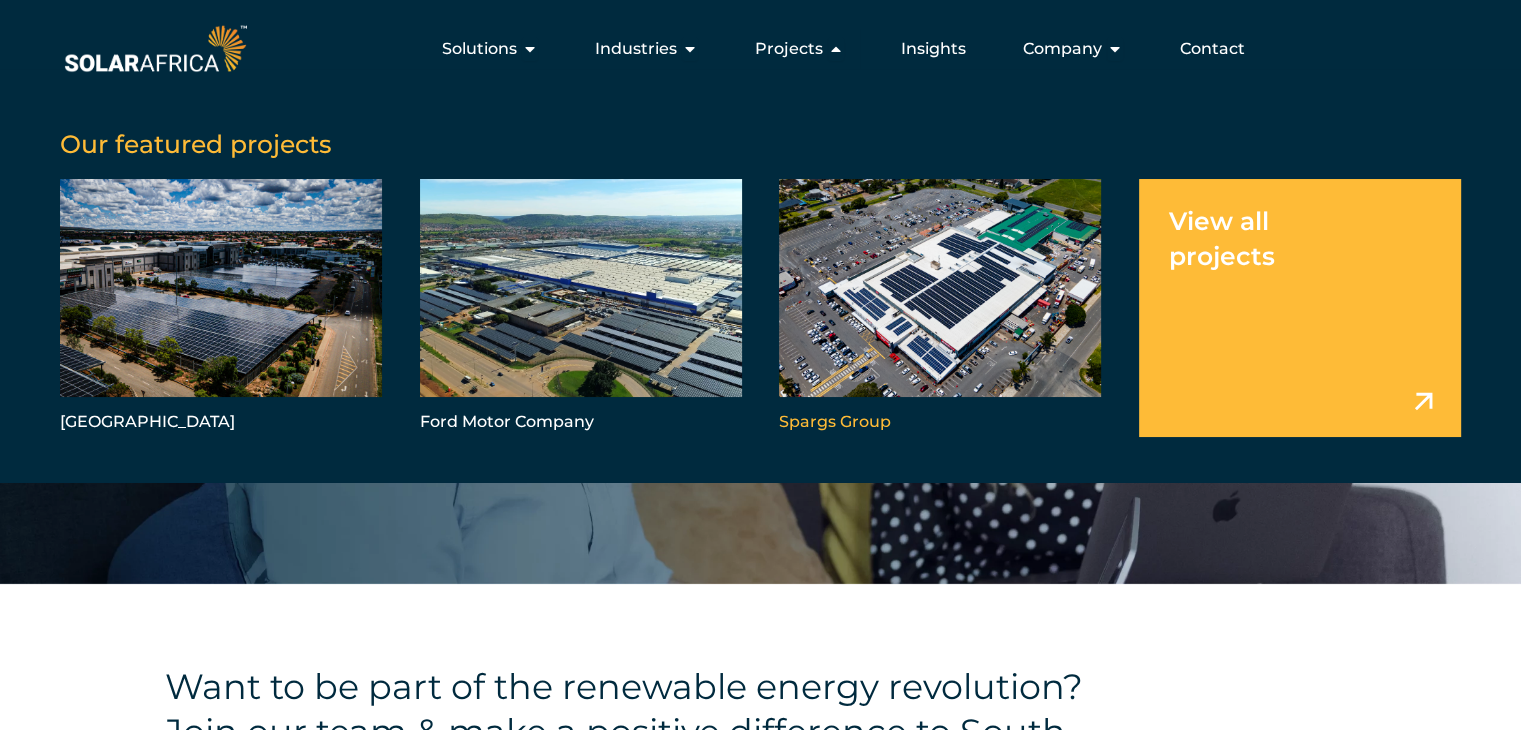 click at bounding box center (940, 308) 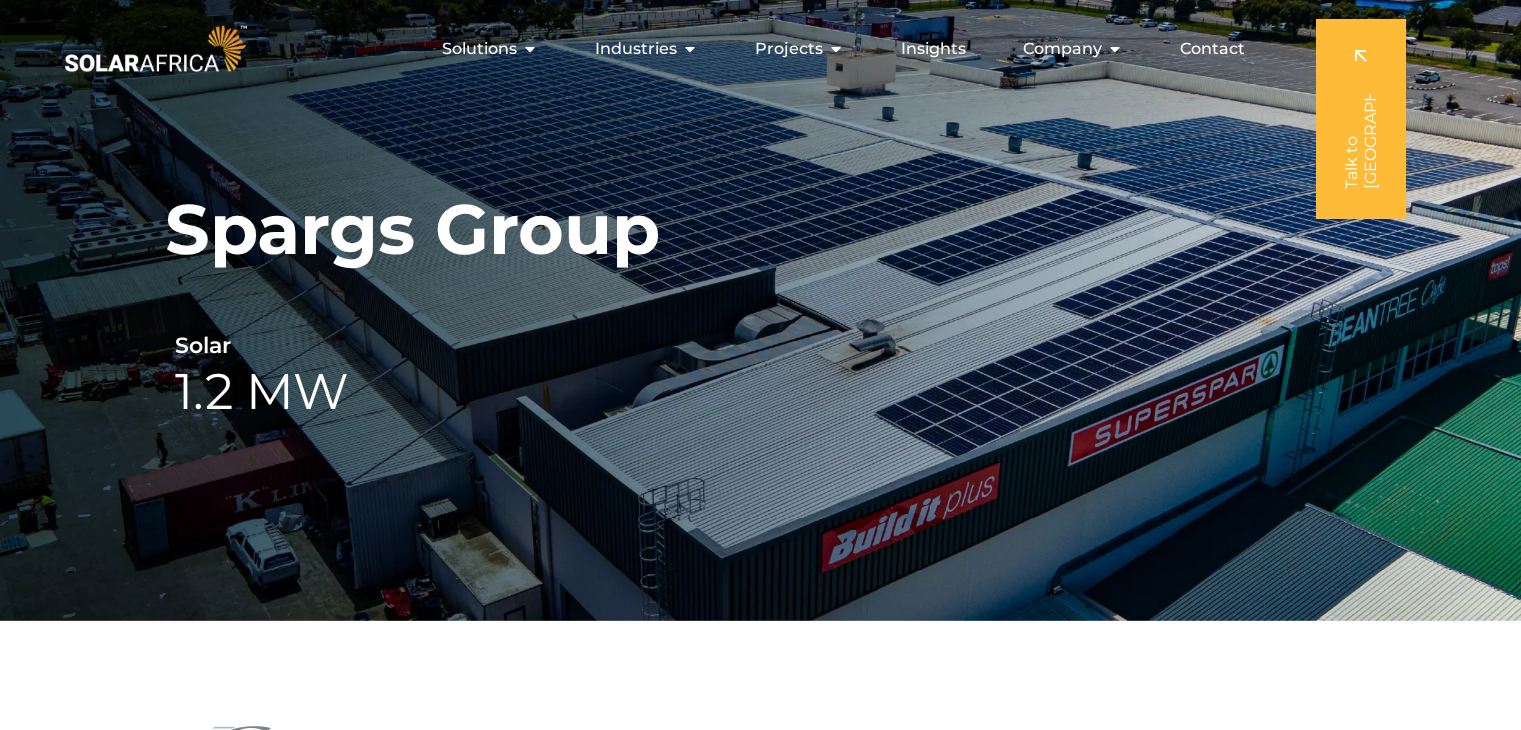 scroll, scrollTop: 0, scrollLeft: 0, axis: both 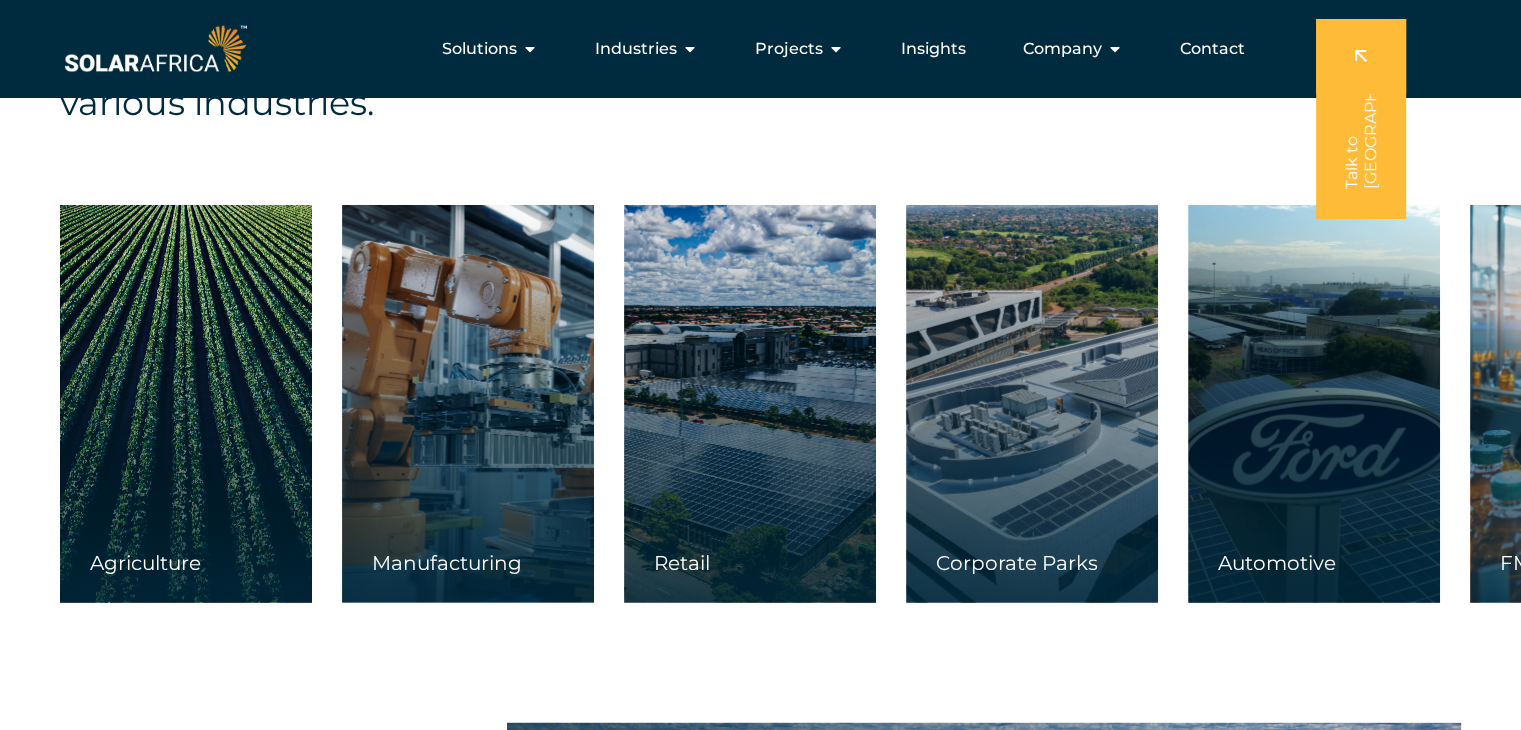 click on "Manufacturing" at bounding box center [468, 573] 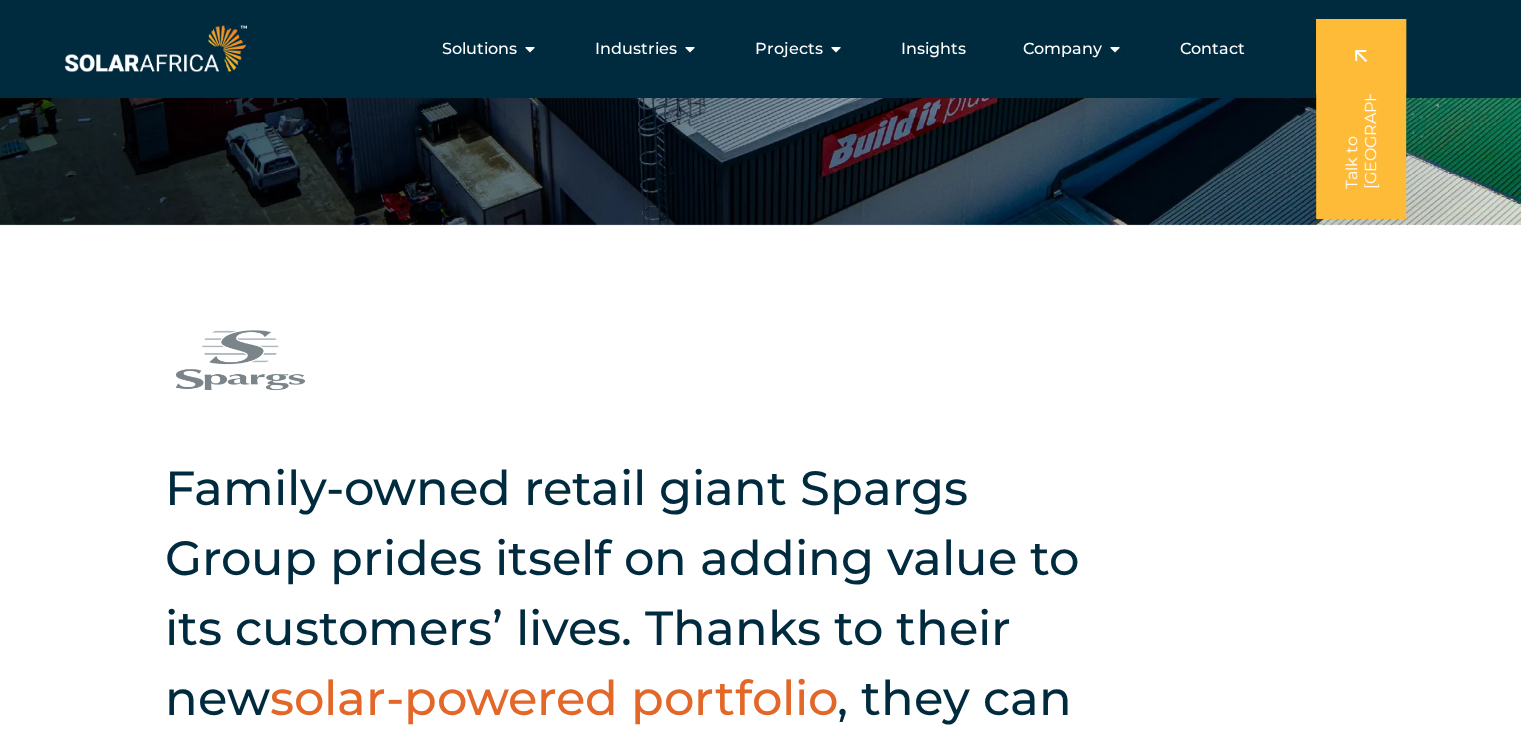 scroll, scrollTop: 0, scrollLeft: 0, axis: both 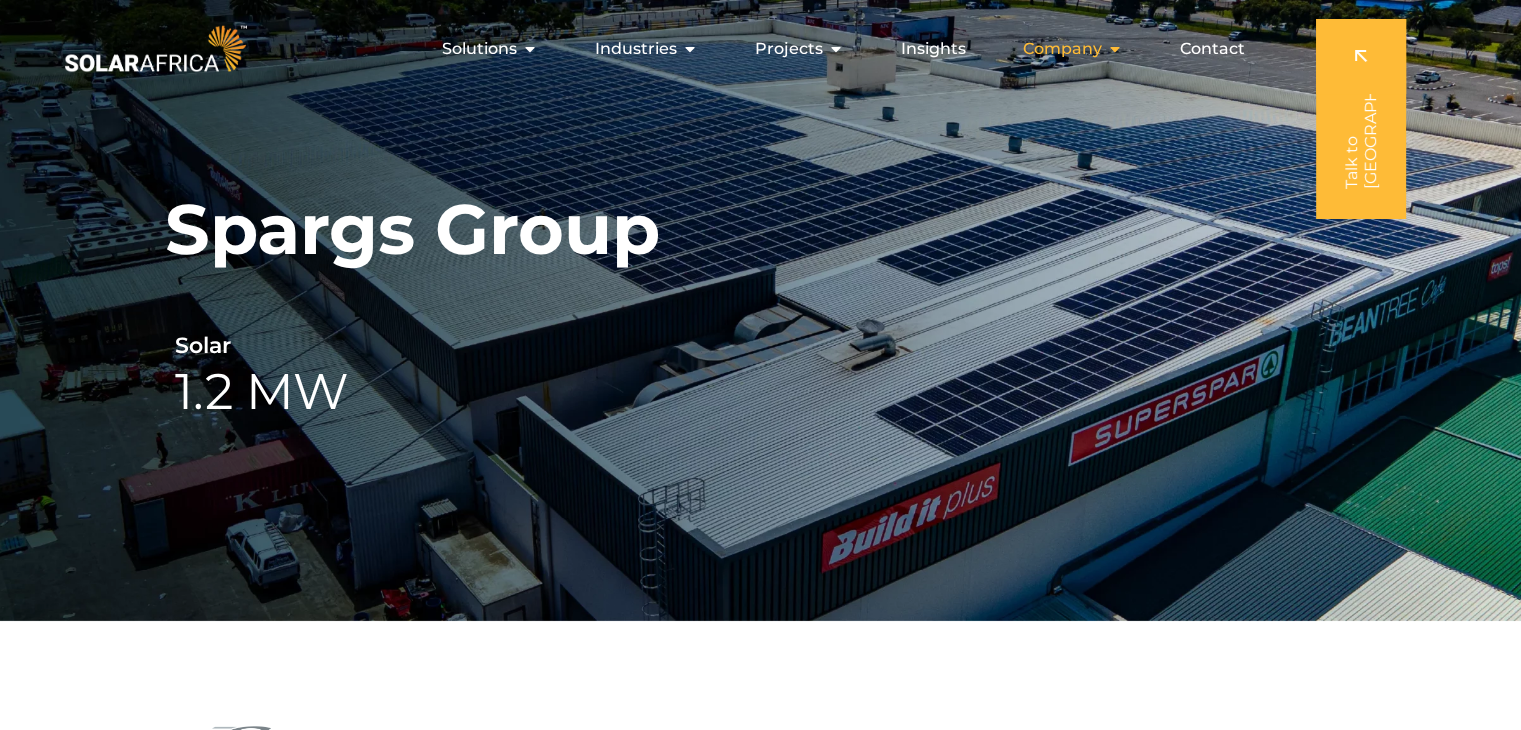 click at bounding box center [1115, 49] 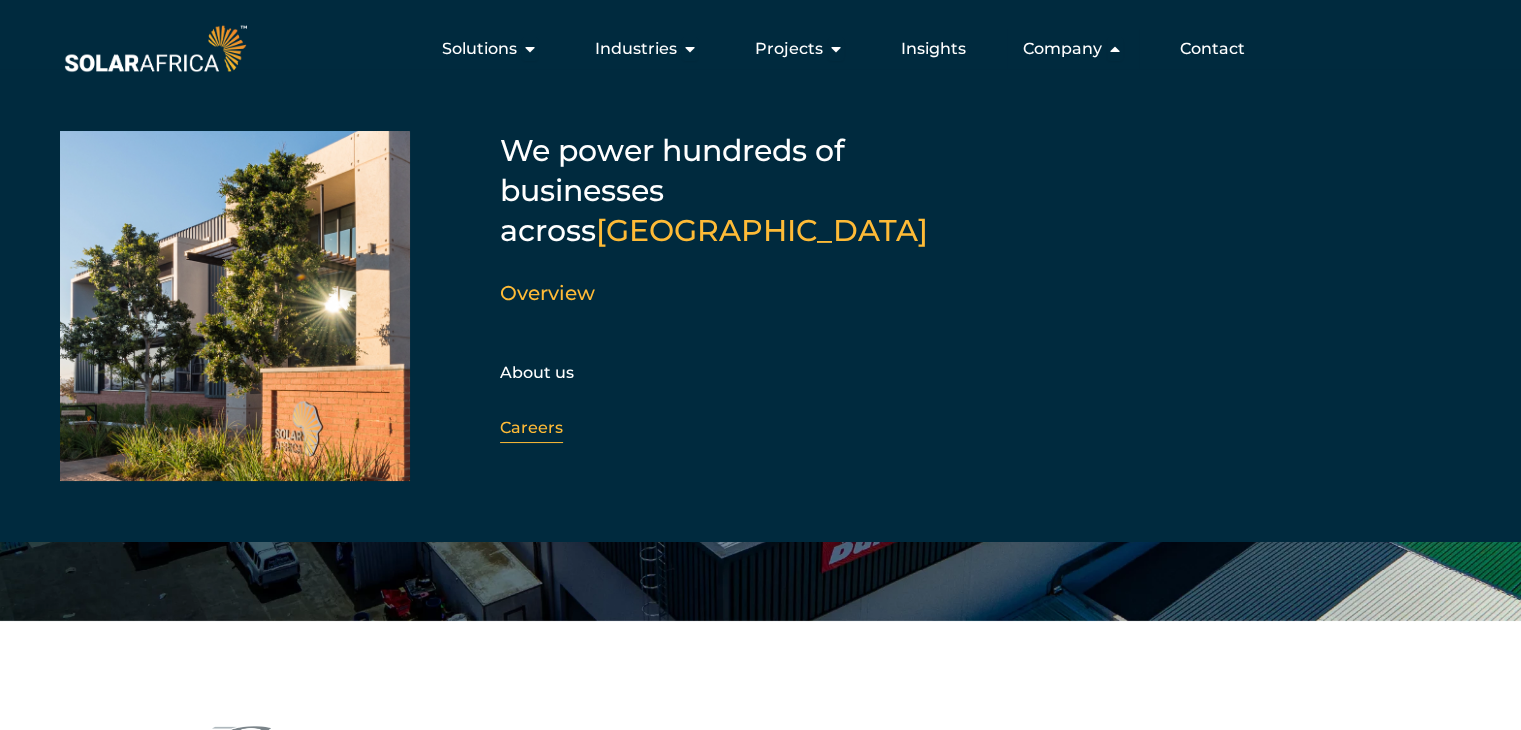 click on "Careers" at bounding box center (531, 427) 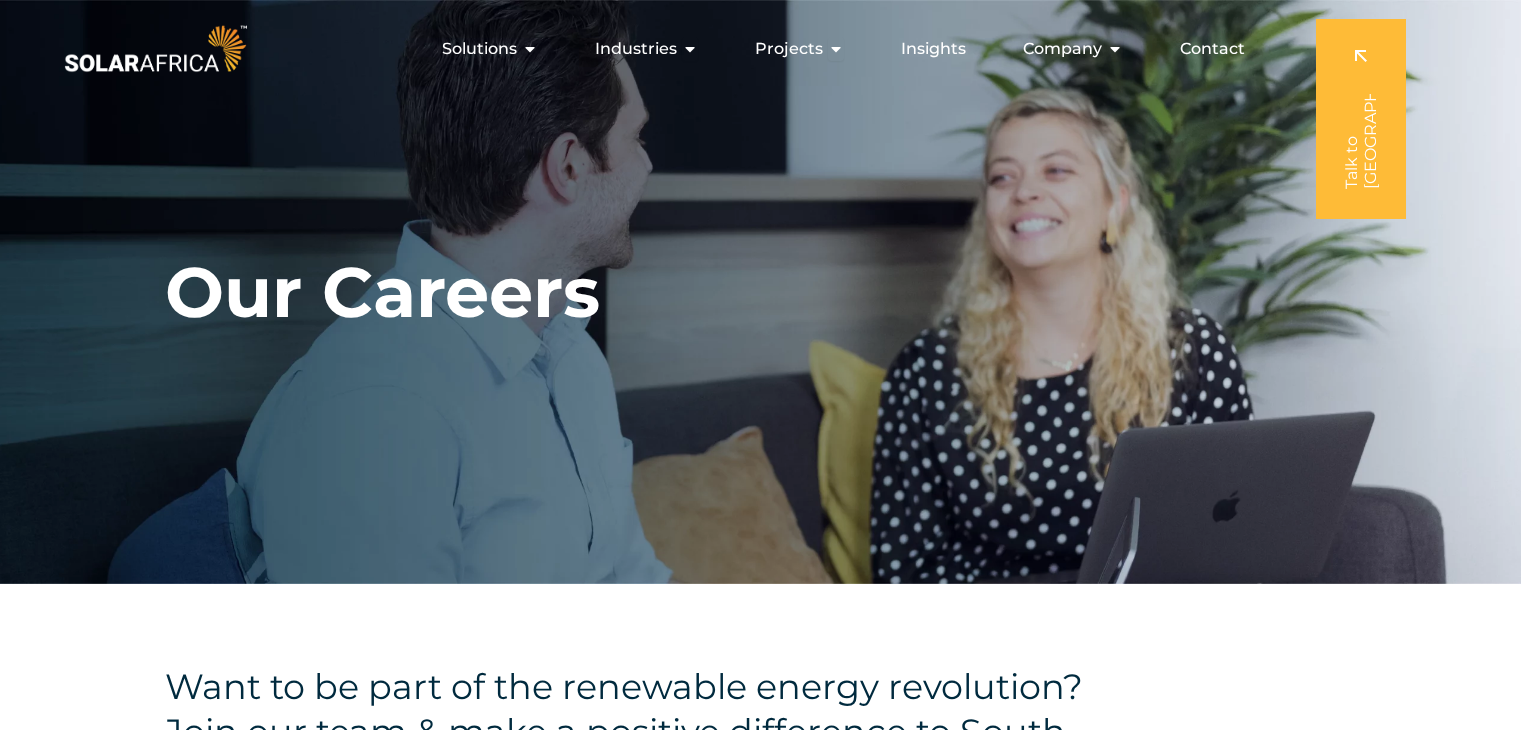 scroll, scrollTop: 0, scrollLeft: 0, axis: both 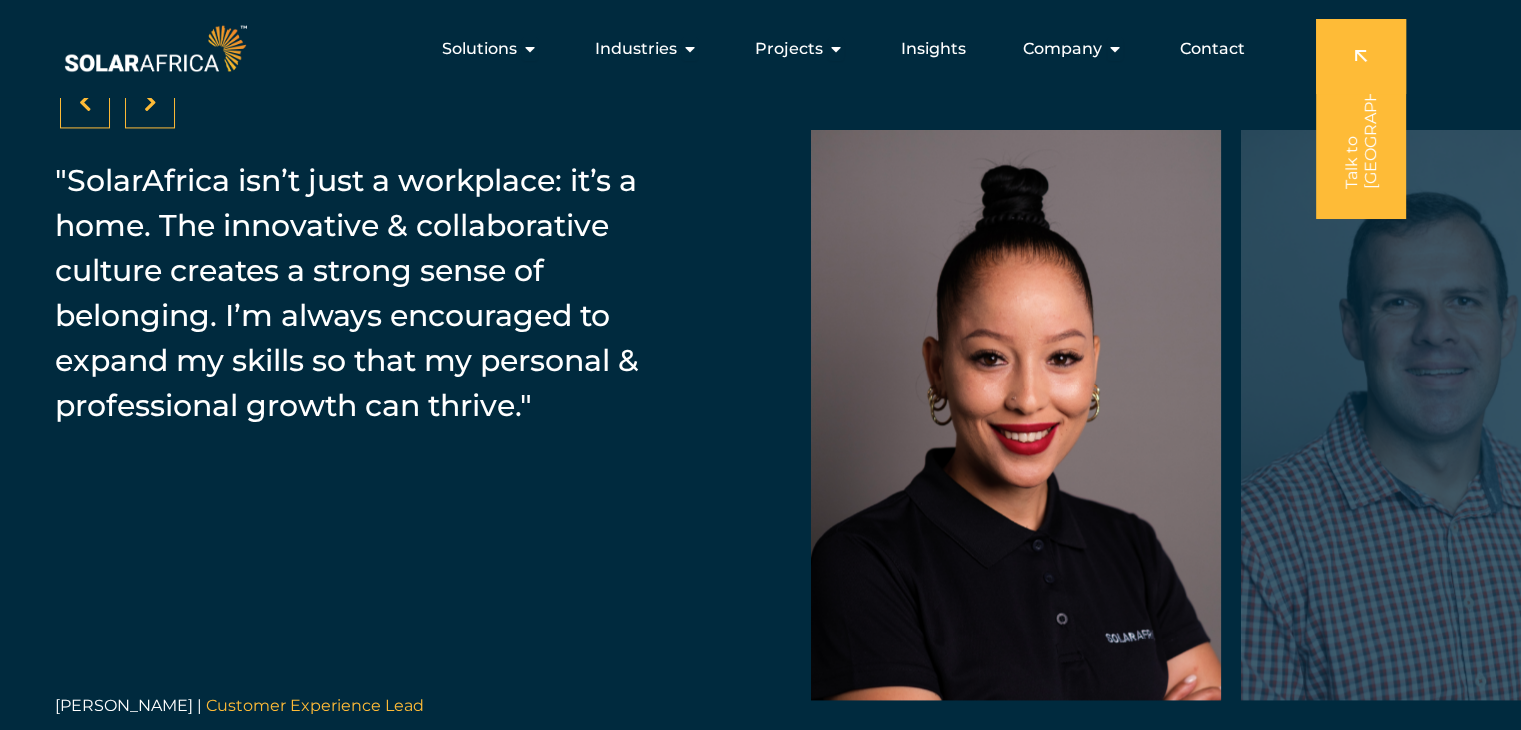 click at bounding box center [1446, 415] 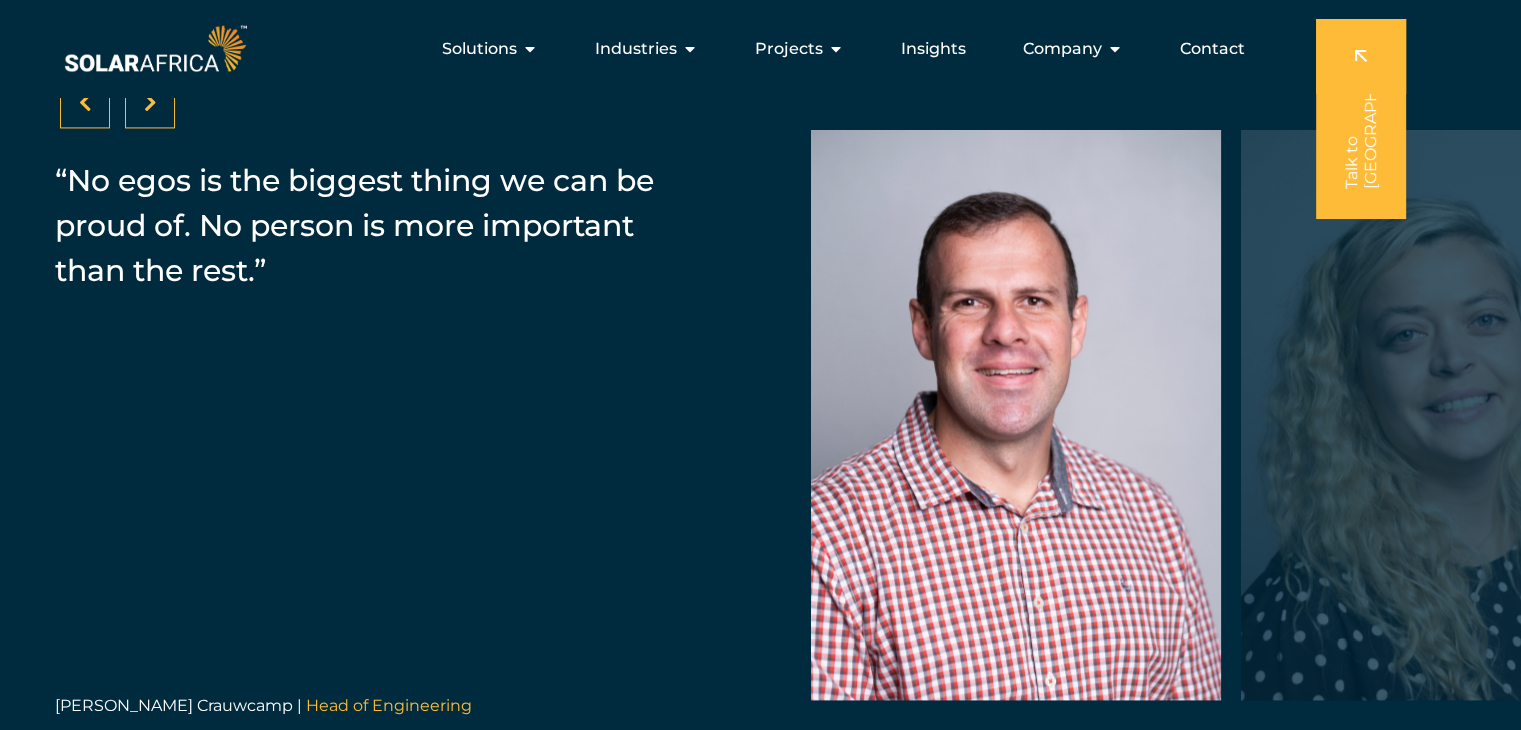 click at bounding box center (150, 103) 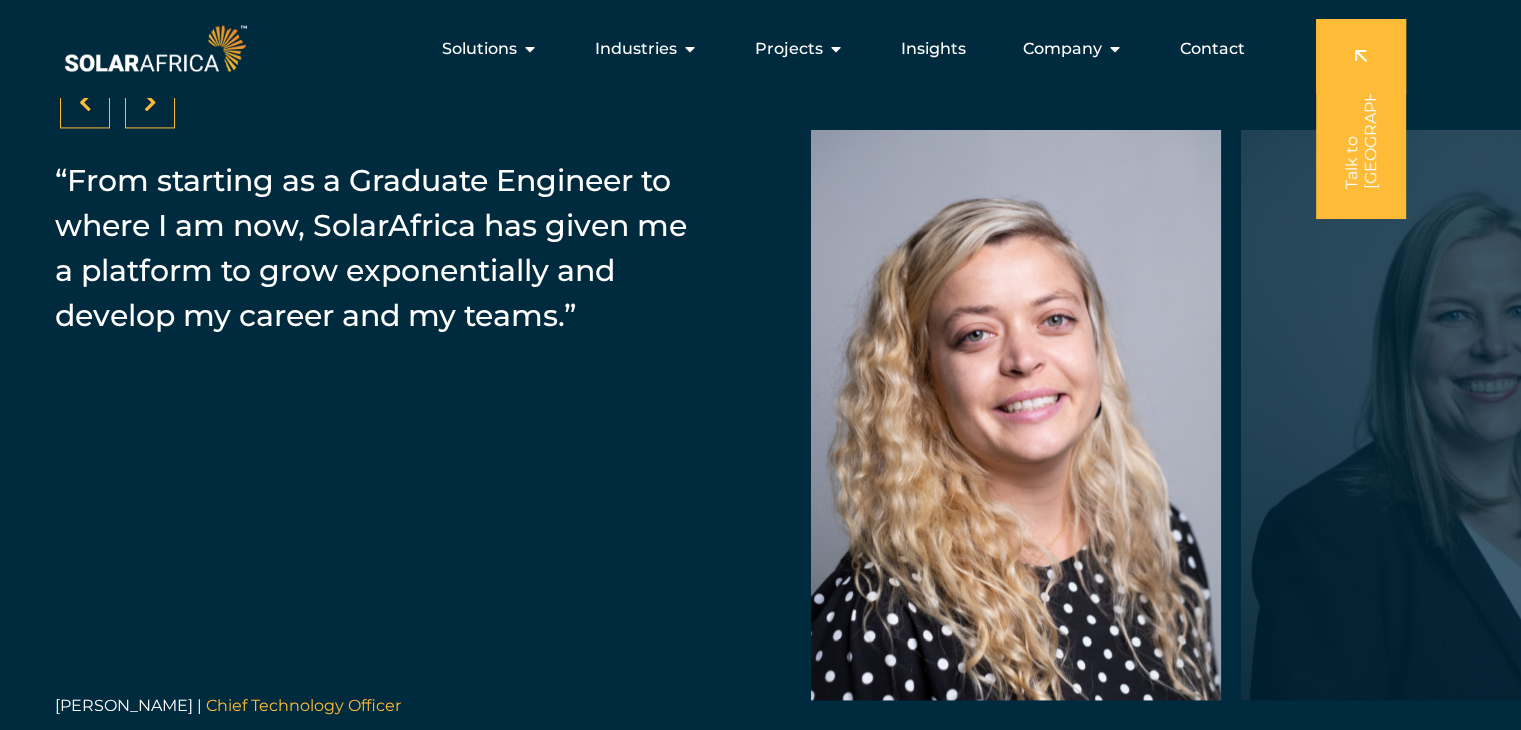 click at bounding box center (150, 103) 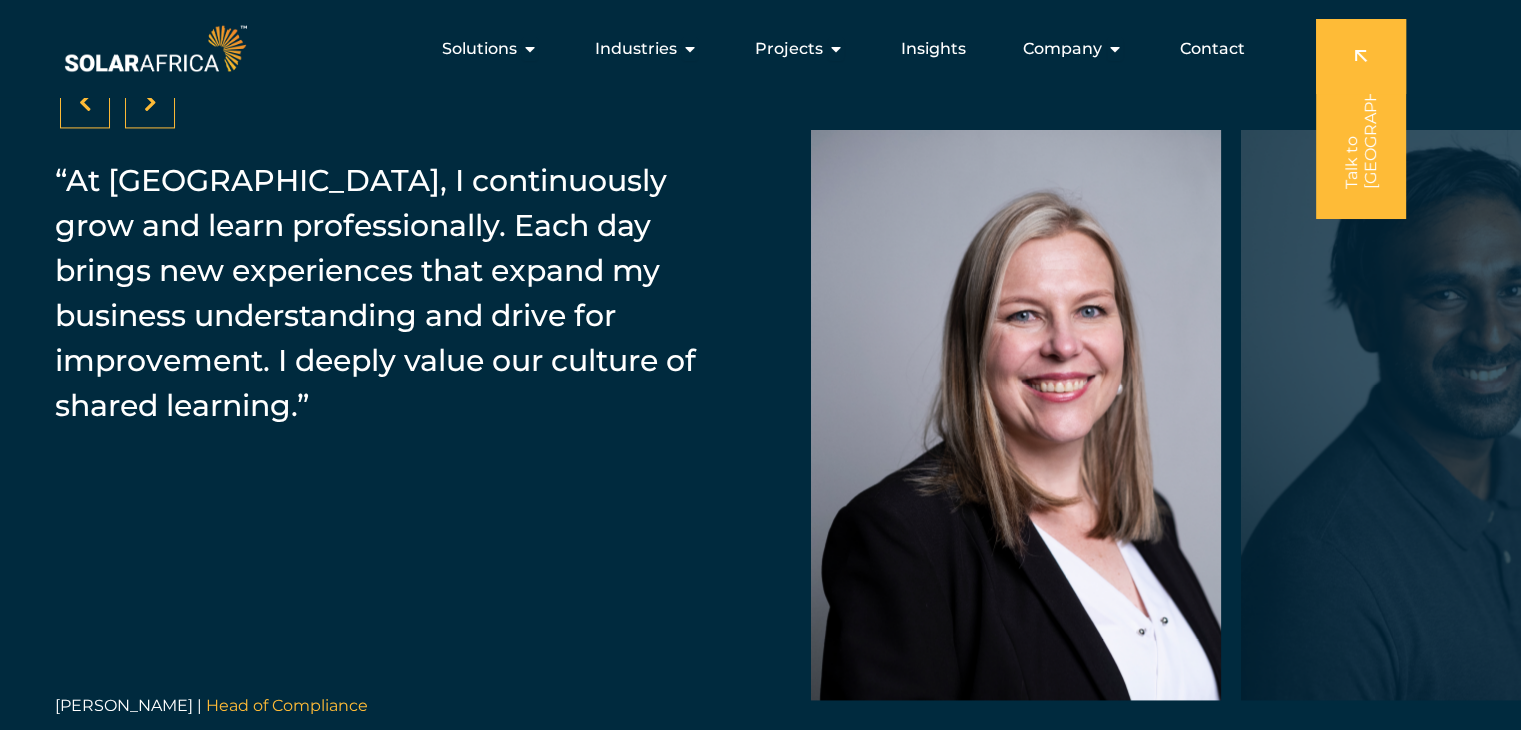 click at bounding box center [150, 103] 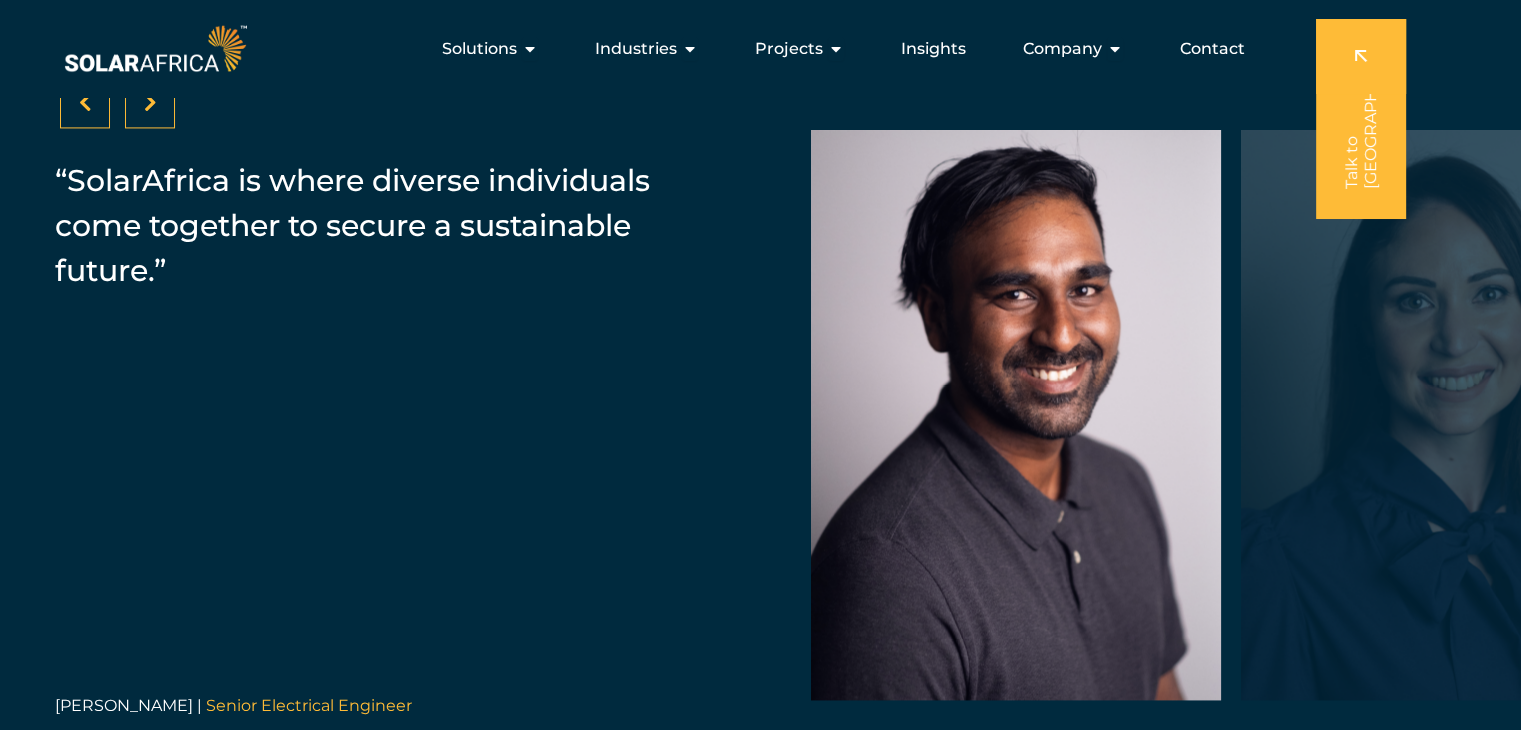 click at bounding box center (150, 103) 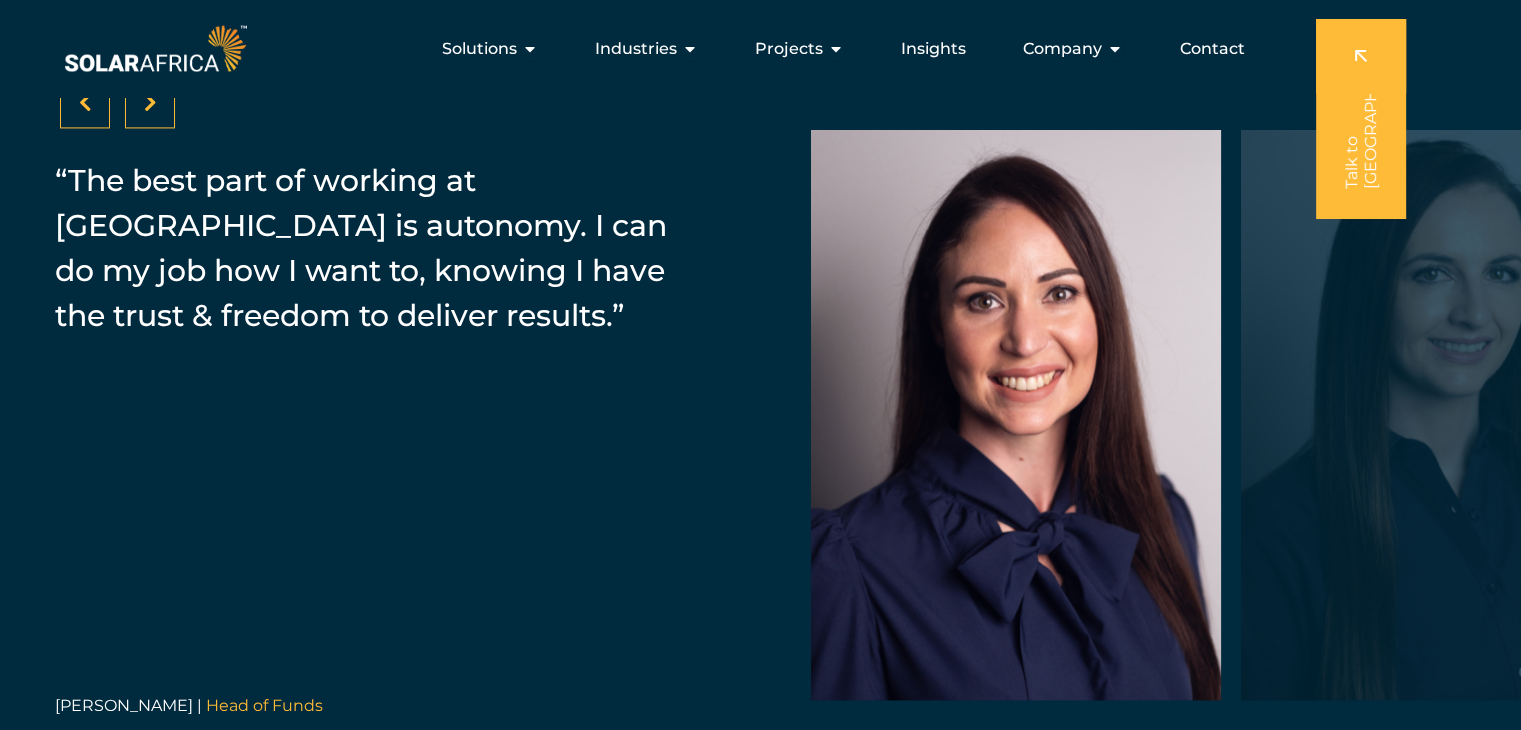 click at bounding box center [150, 103] 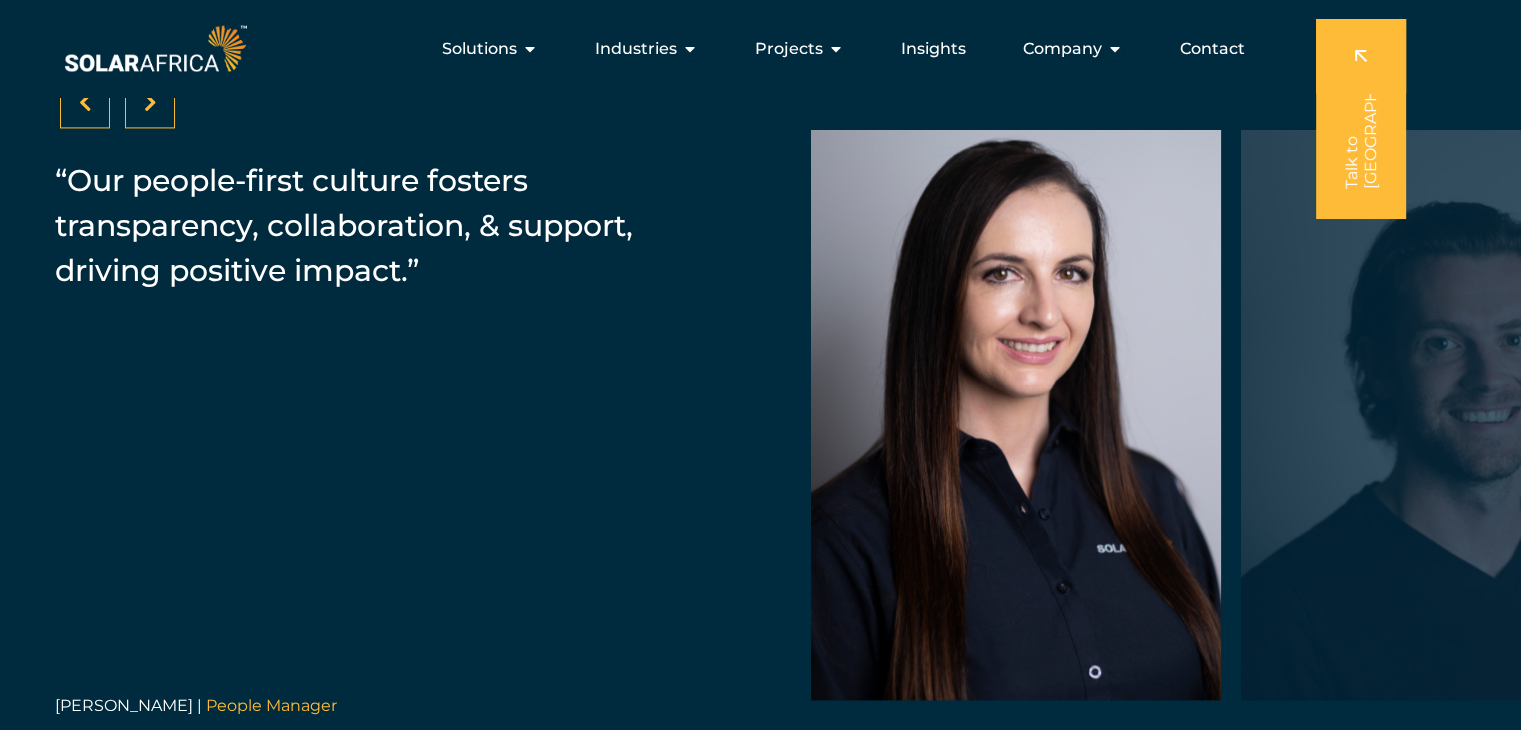 click at bounding box center (150, 103) 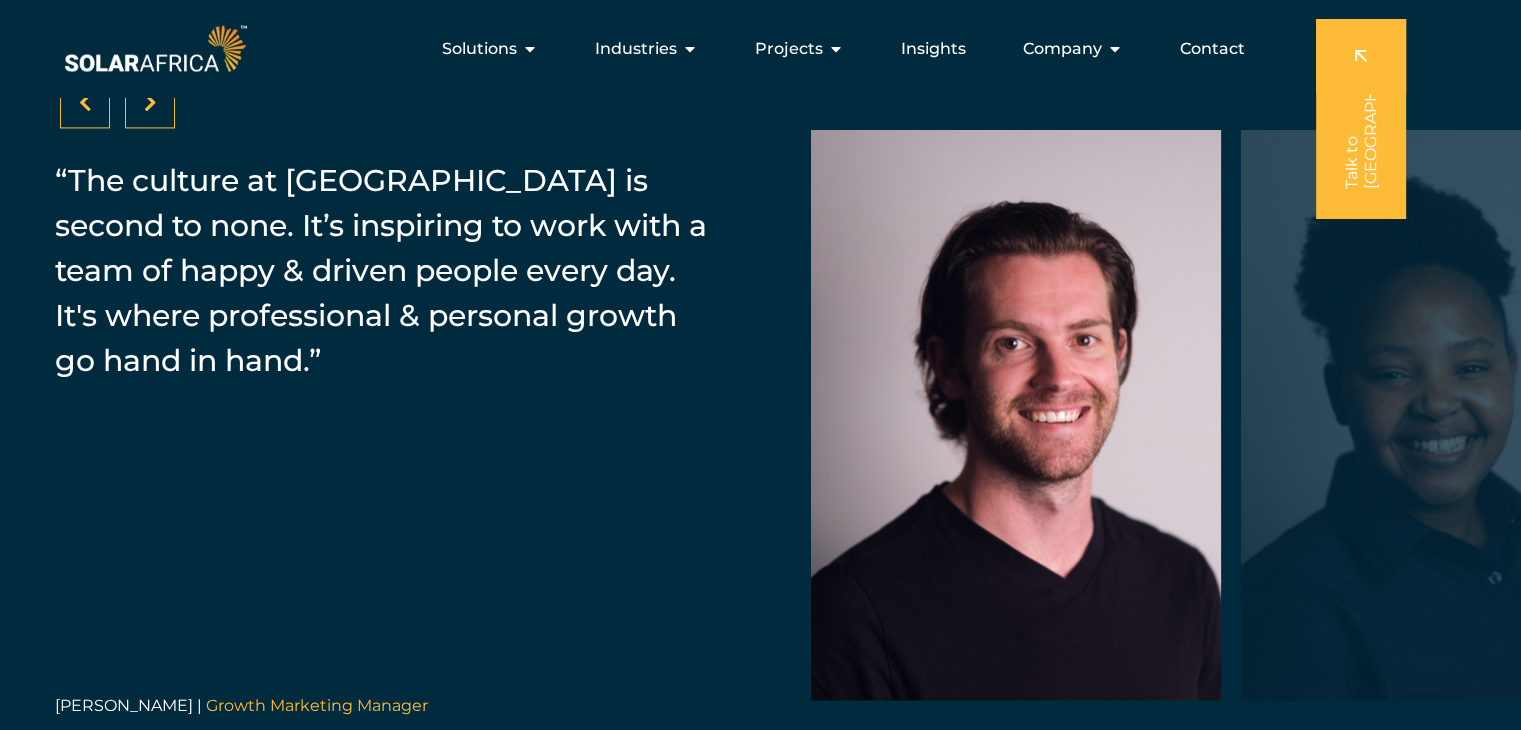 click at bounding box center [150, 103] 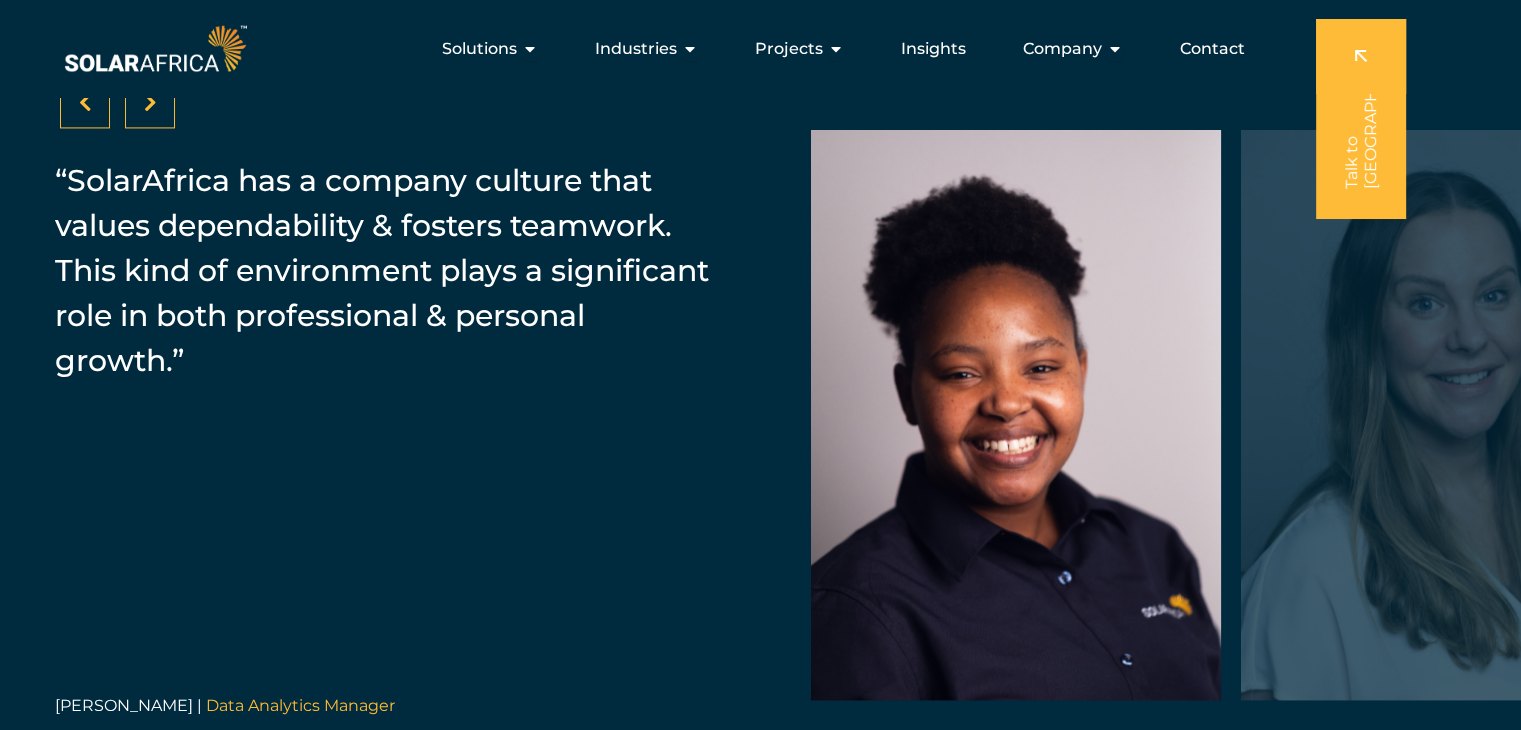 click at bounding box center [150, 103] 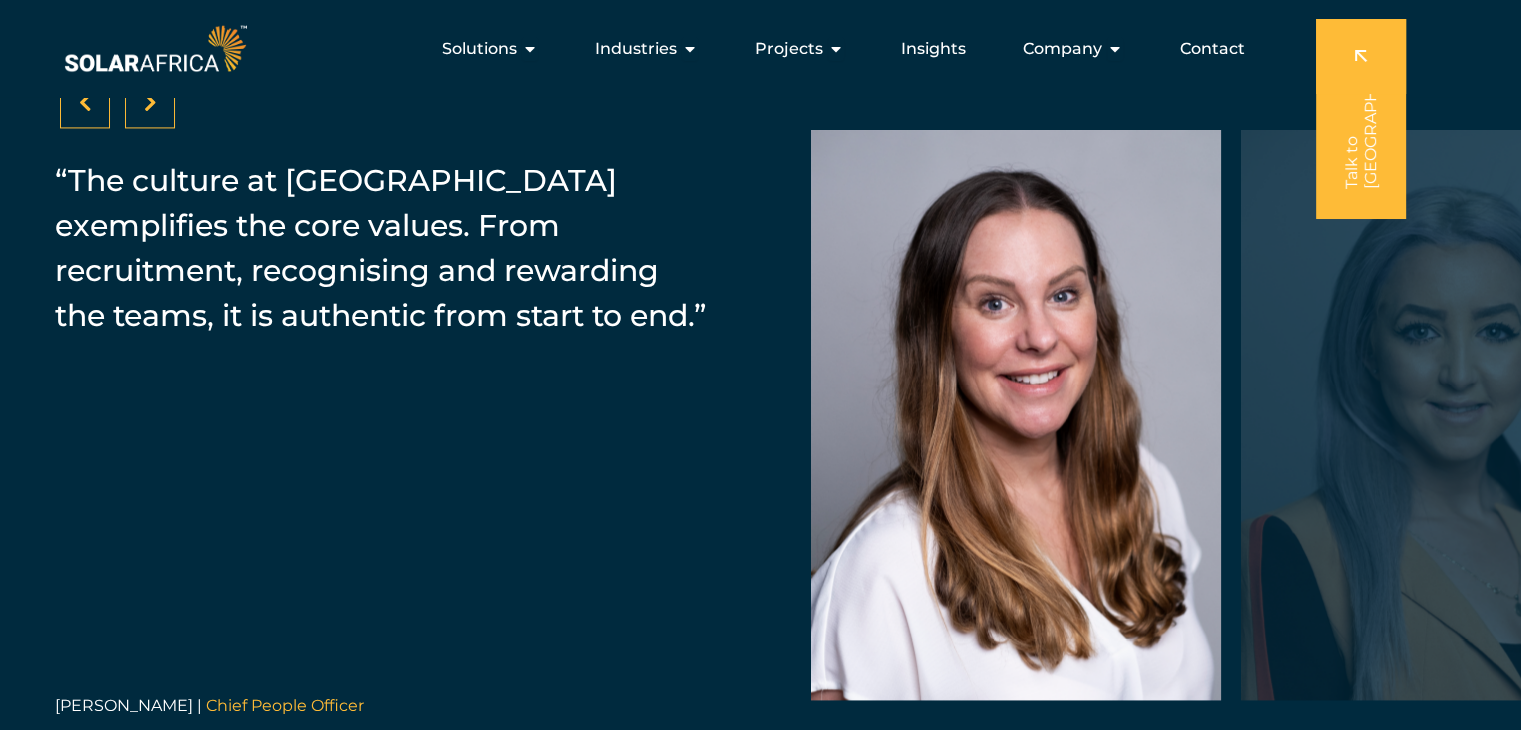 click at bounding box center (150, 103) 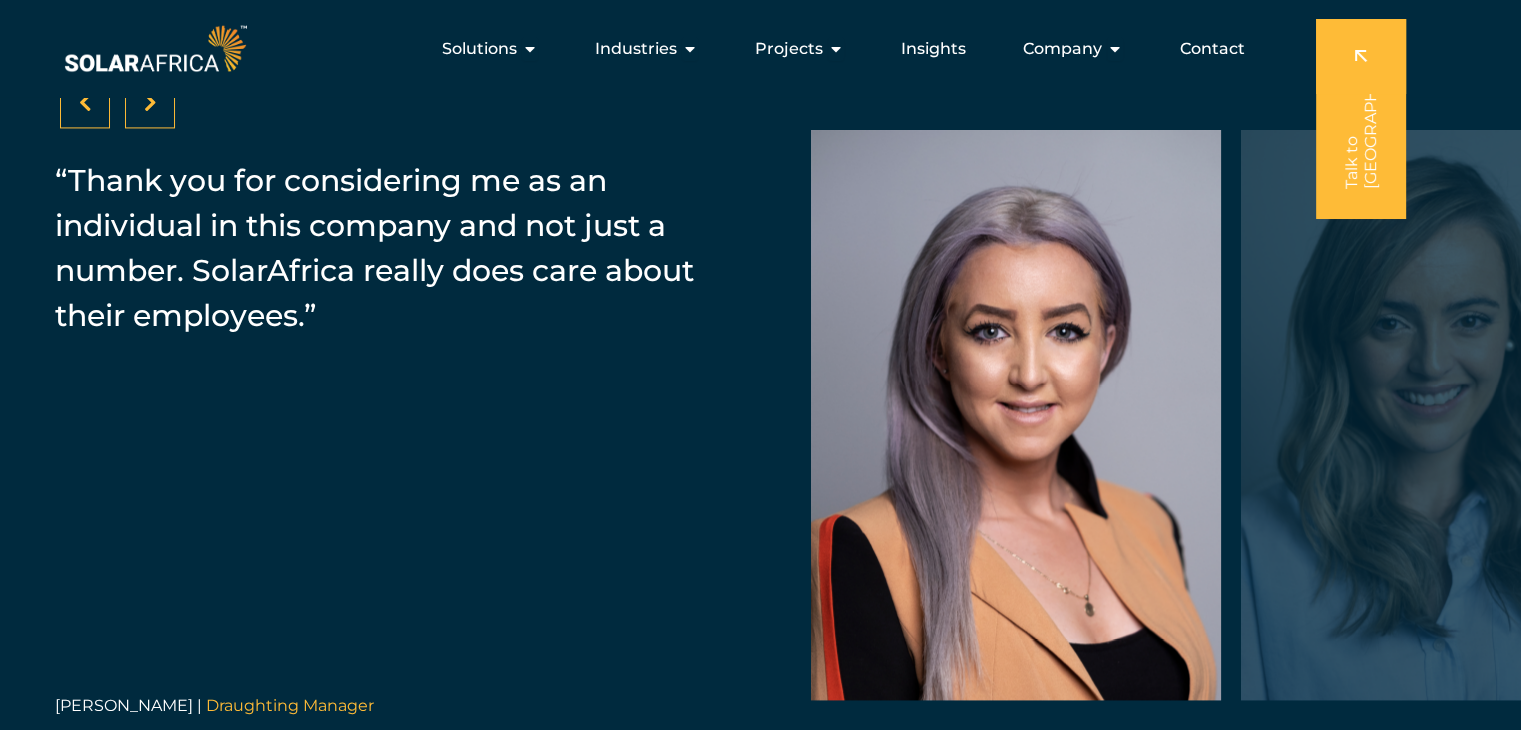 click at bounding box center (150, 103) 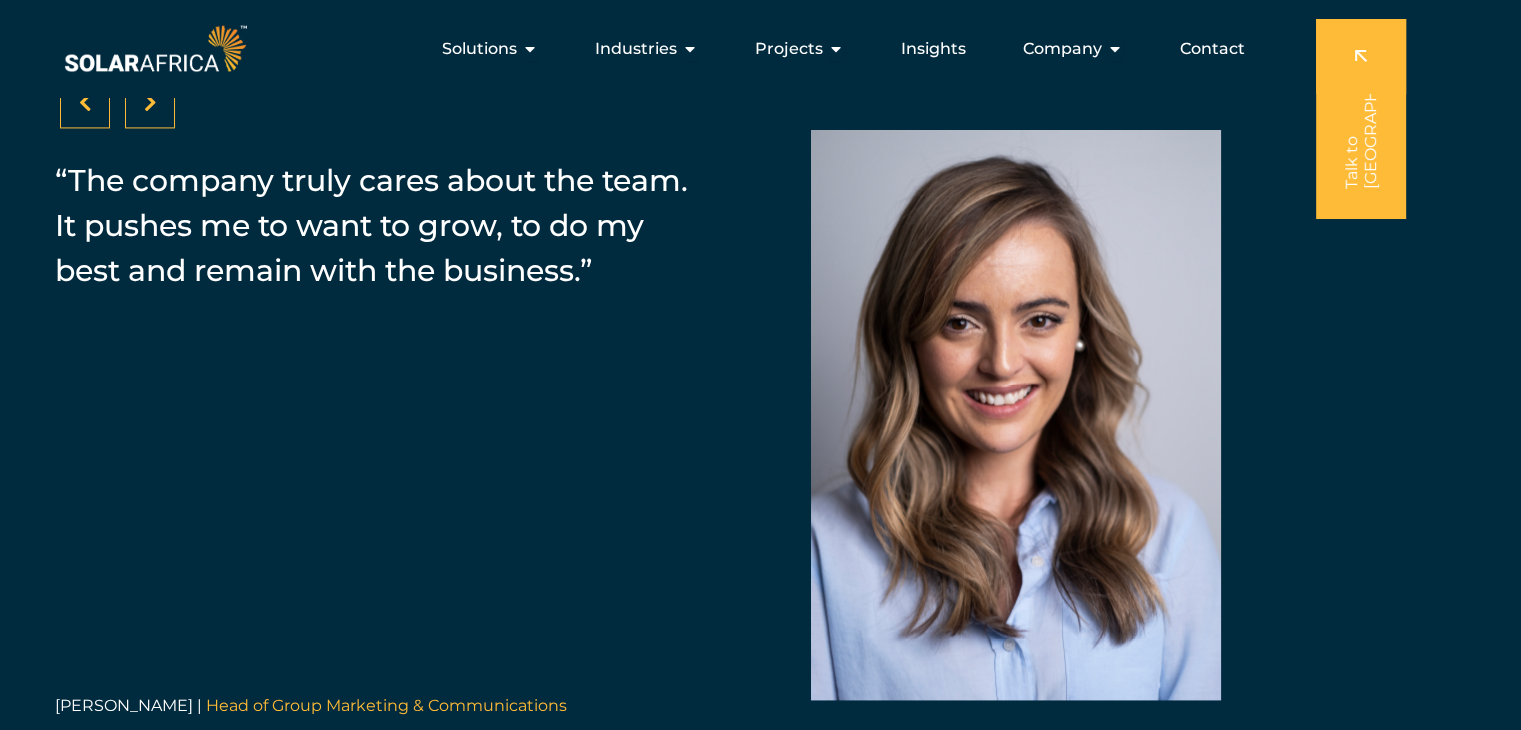 click at bounding box center (150, 103) 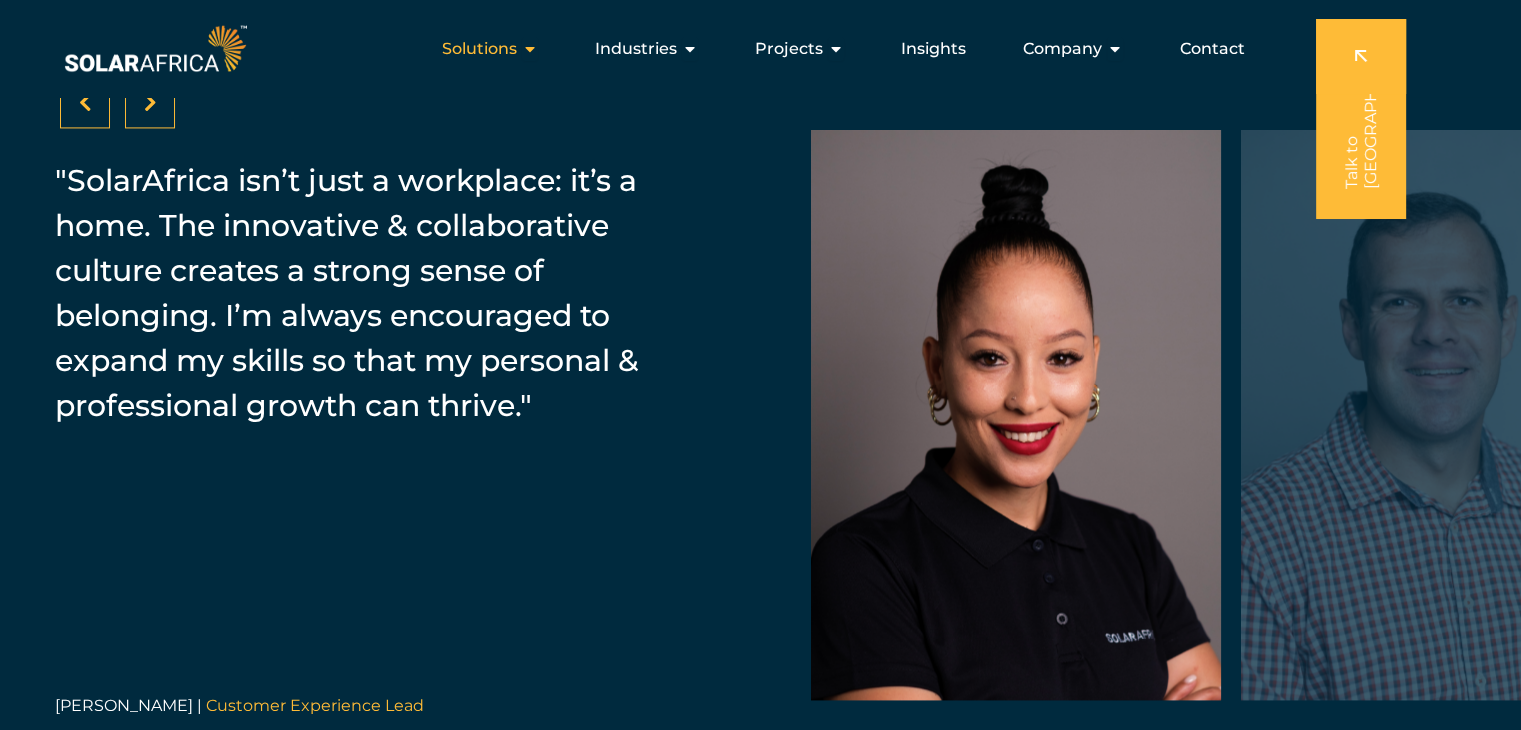 click on "Solutions
Close Solutions
Open Solutions" at bounding box center (490, 49) 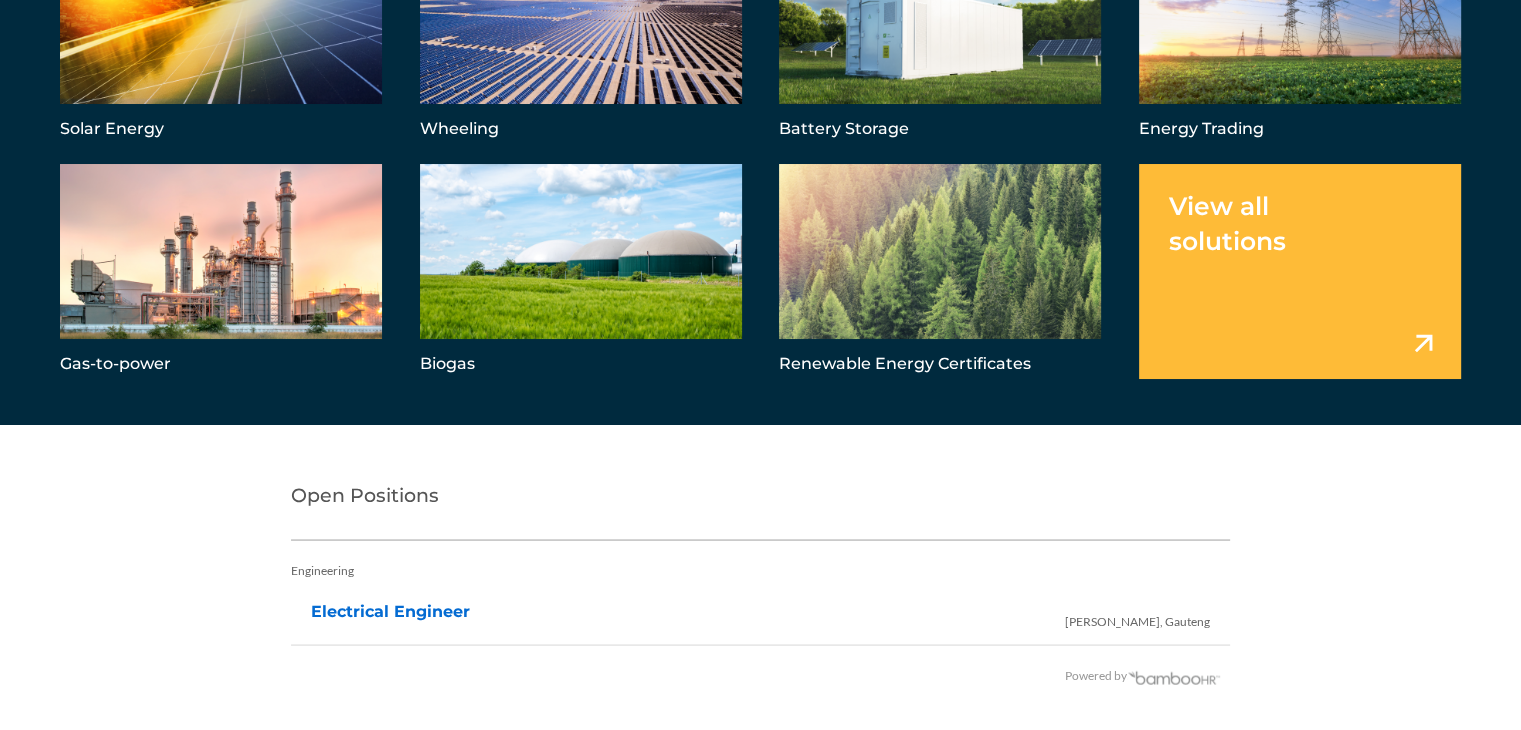 scroll, scrollTop: 3716, scrollLeft: 0, axis: vertical 